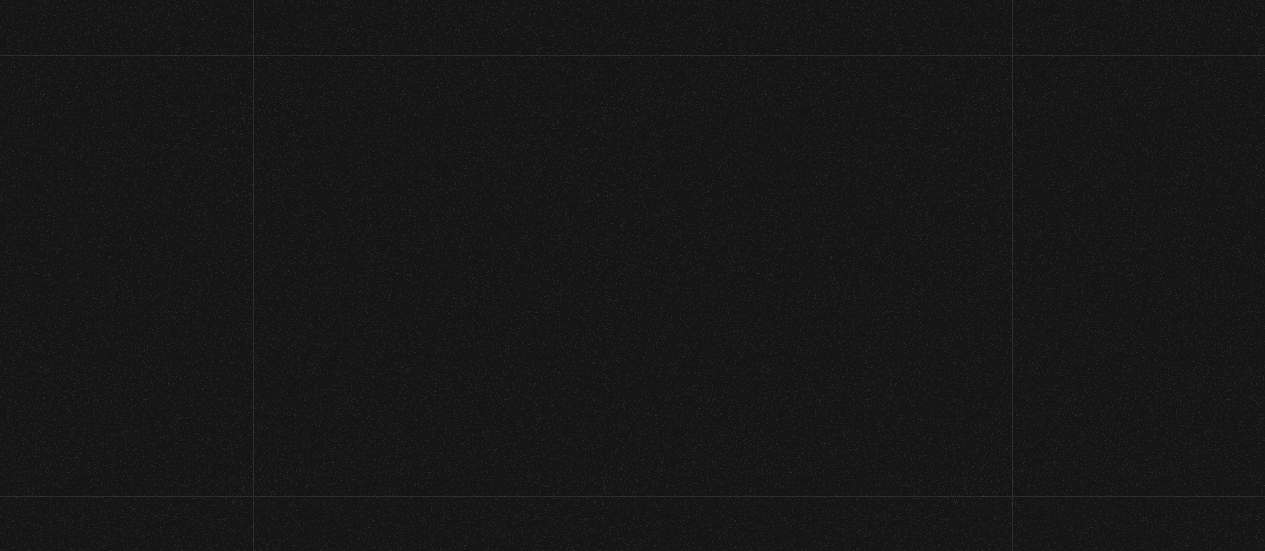 scroll, scrollTop: 0, scrollLeft: 0, axis: both 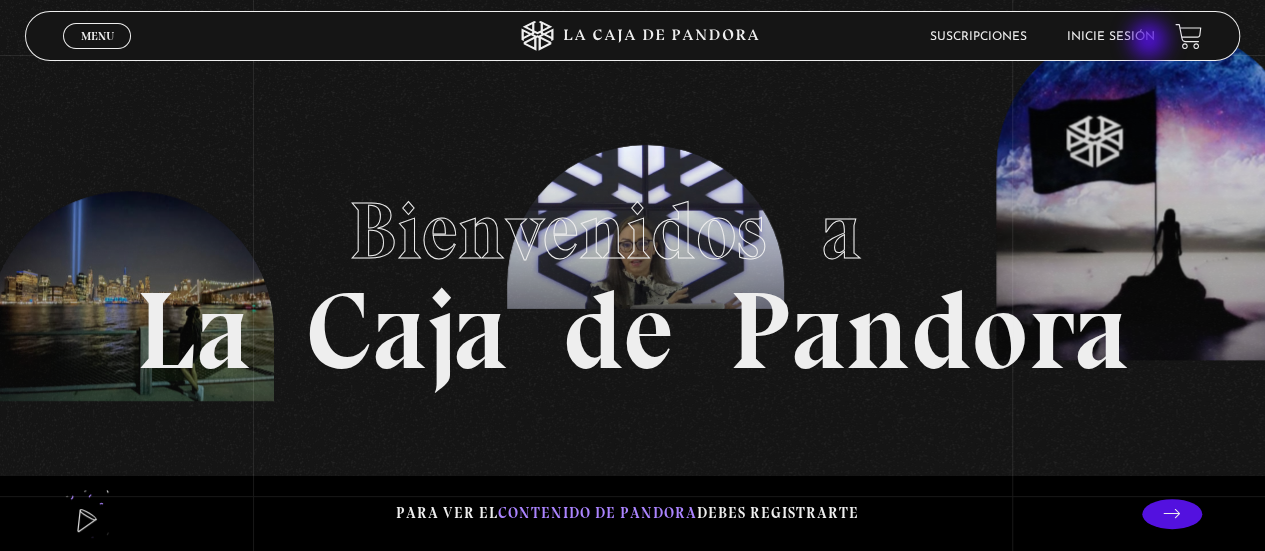 click on "Inicie sesión" at bounding box center (1111, 37) 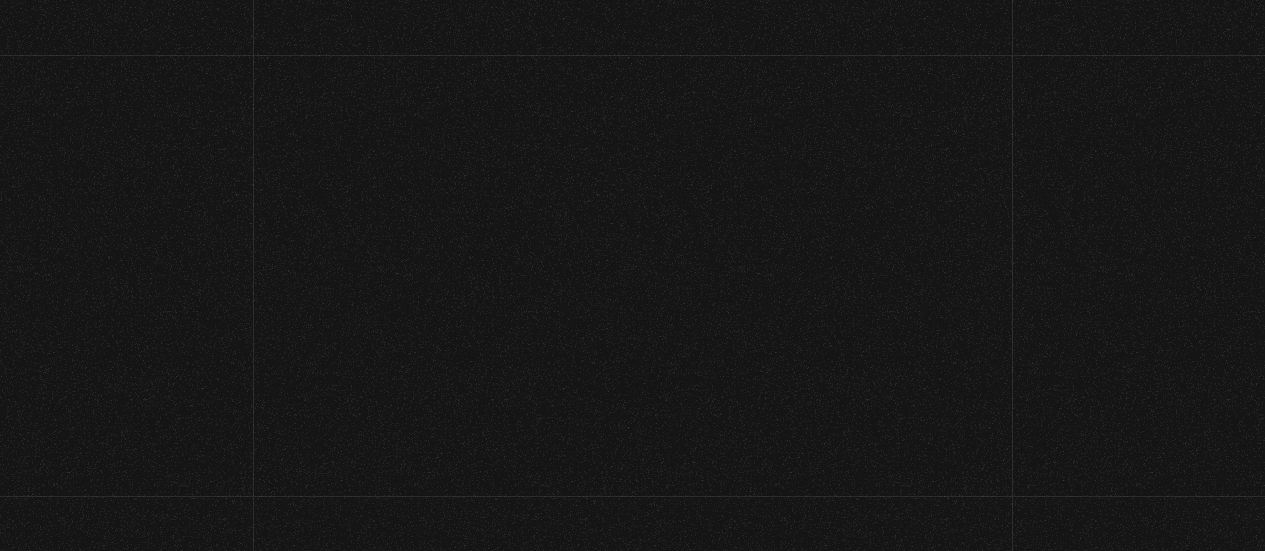 scroll, scrollTop: 0, scrollLeft: 0, axis: both 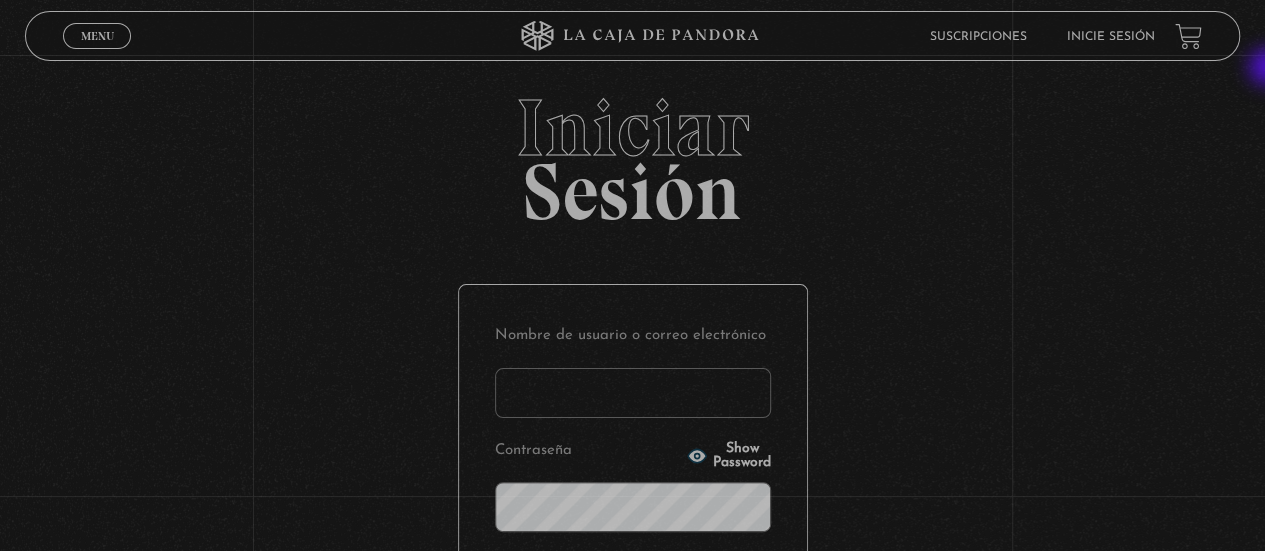 type on "[EMAIL_ADDRESS][DOMAIN_NAME]" 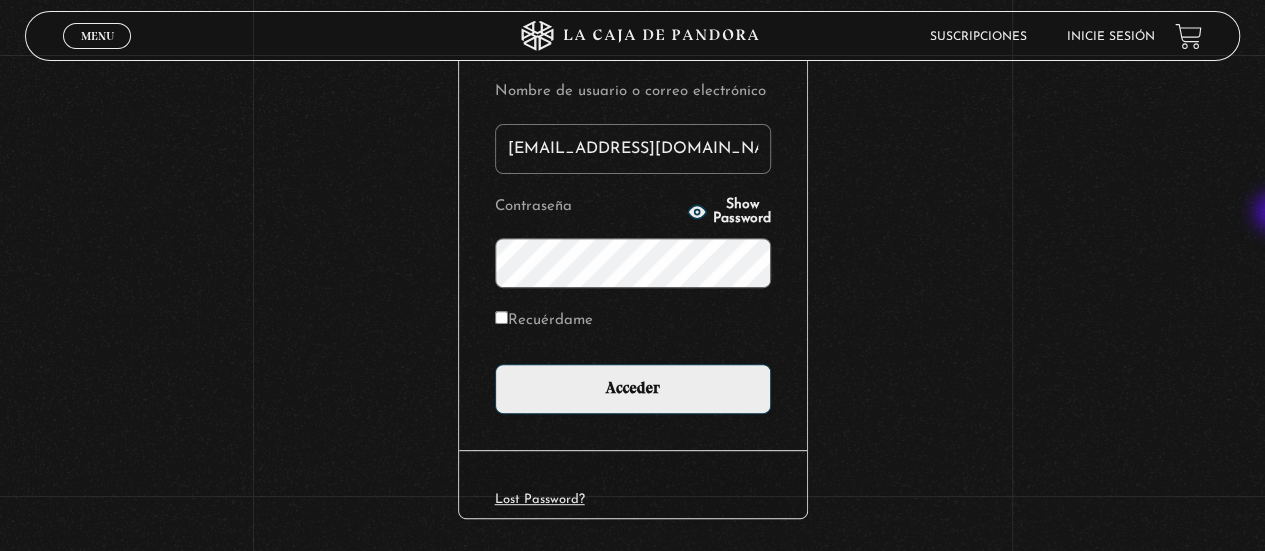 scroll, scrollTop: 254, scrollLeft: 0, axis: vertical 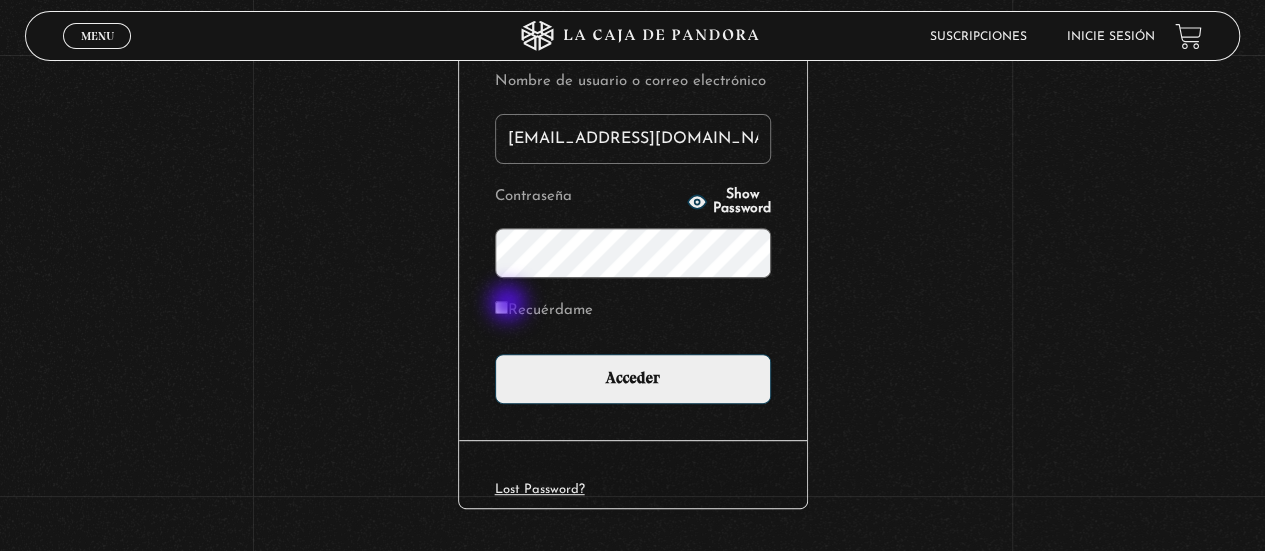 click on "Recuérdame" at bounding box center (501, 307) 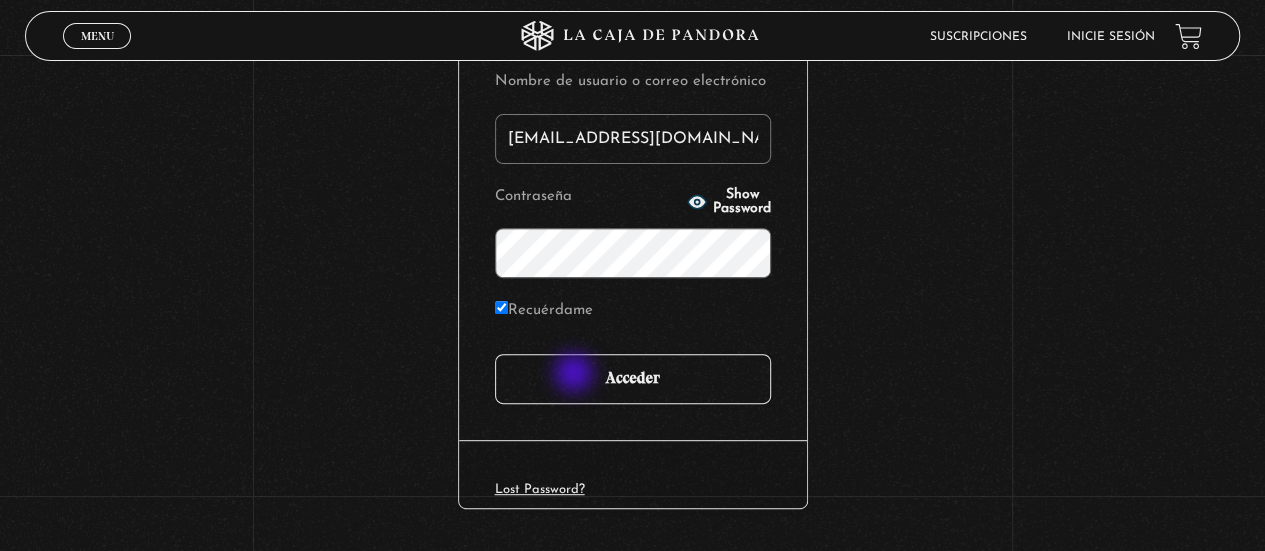 click on "Acceder" at bounding box center (633, 379) 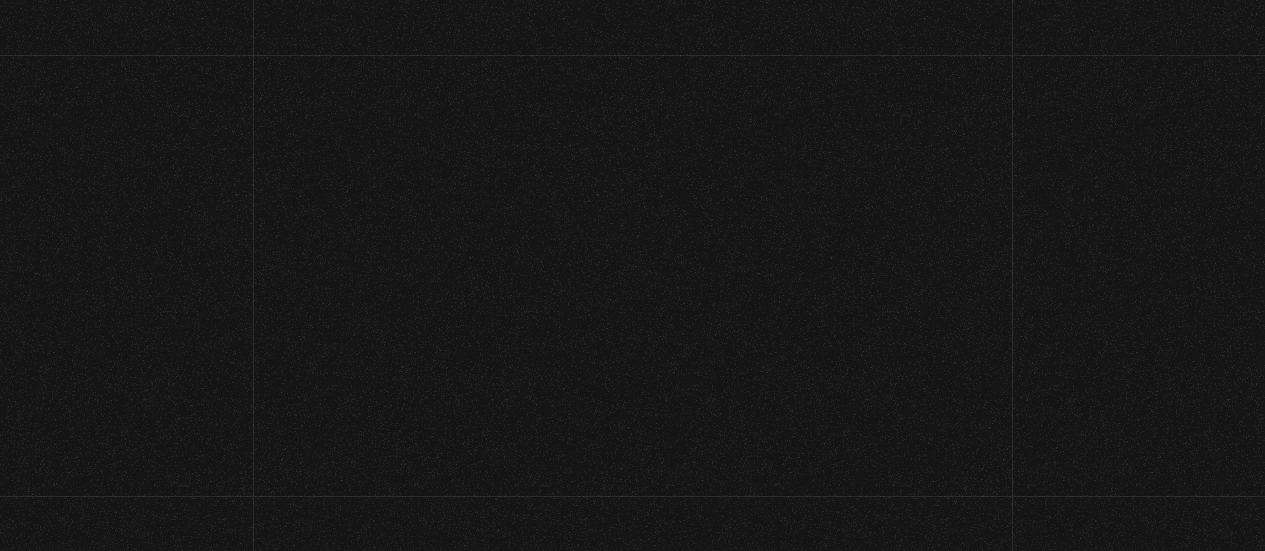 scroll, scrollTop: 0, scrollLeft: 0, axis: both 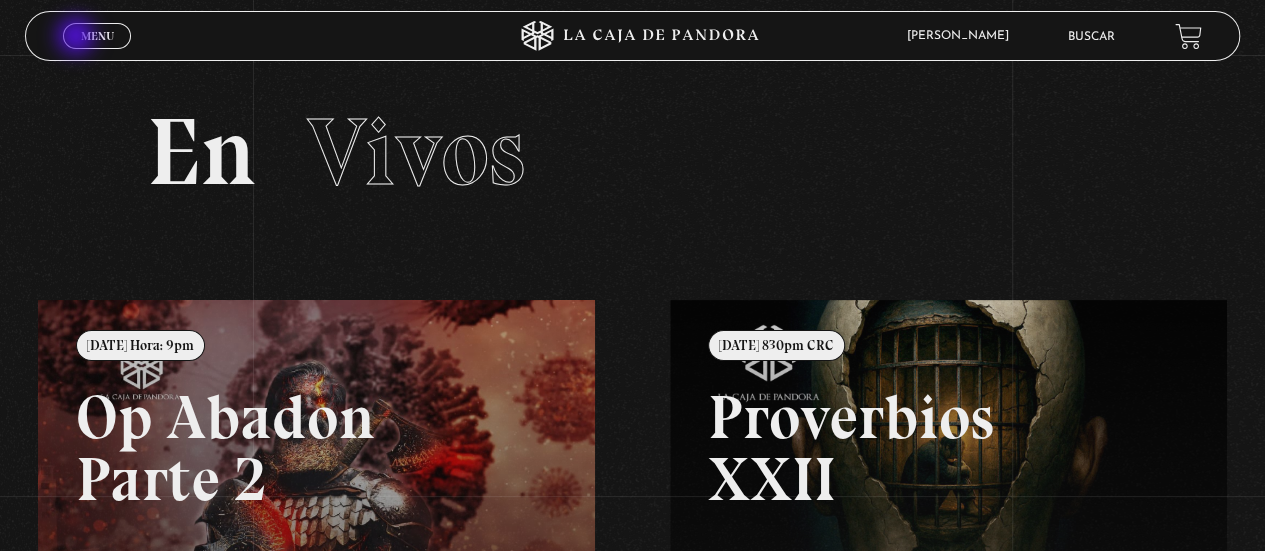 click on "Menu Cerrar" at bounding box center (97, 36) 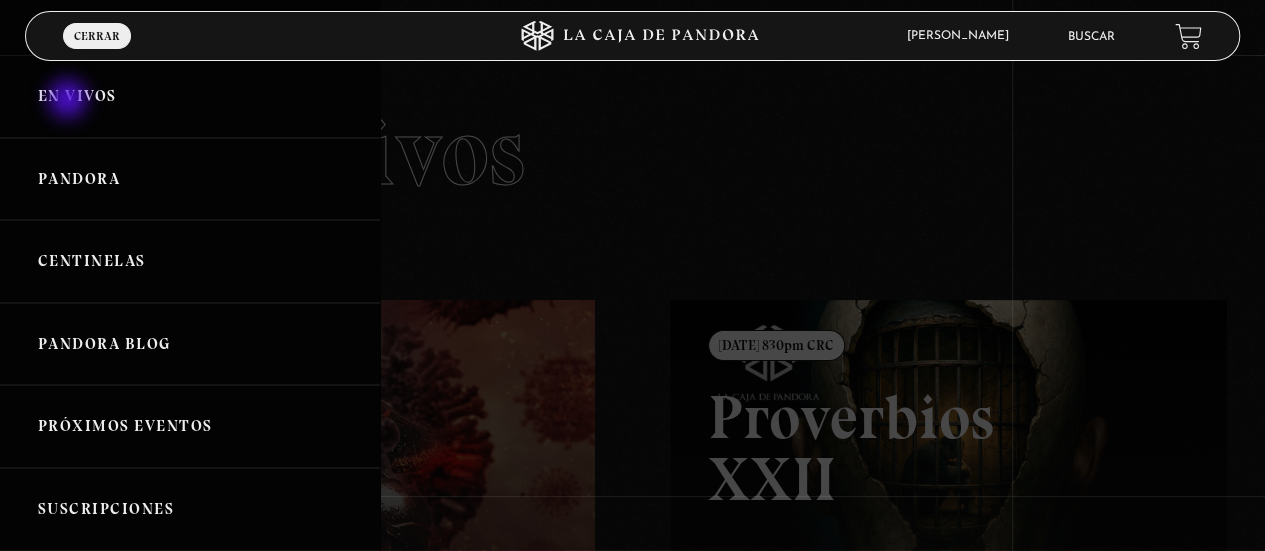 click on "En vivos" at bounding box center (190, 96) 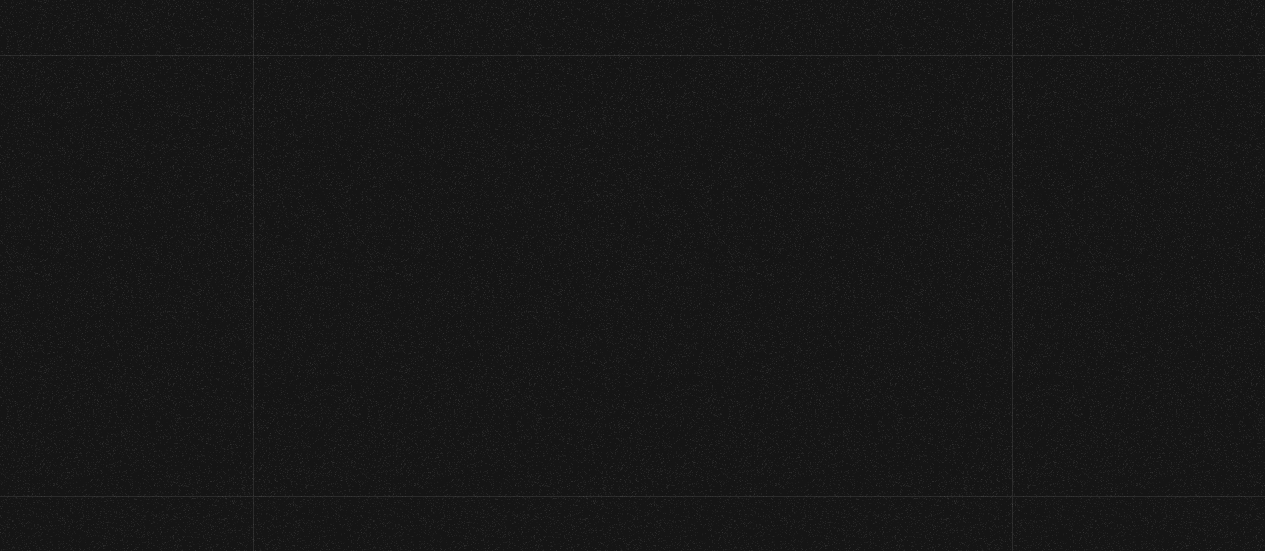 scroll, scrollTop: 0, scrollLeft: 0, axis: both 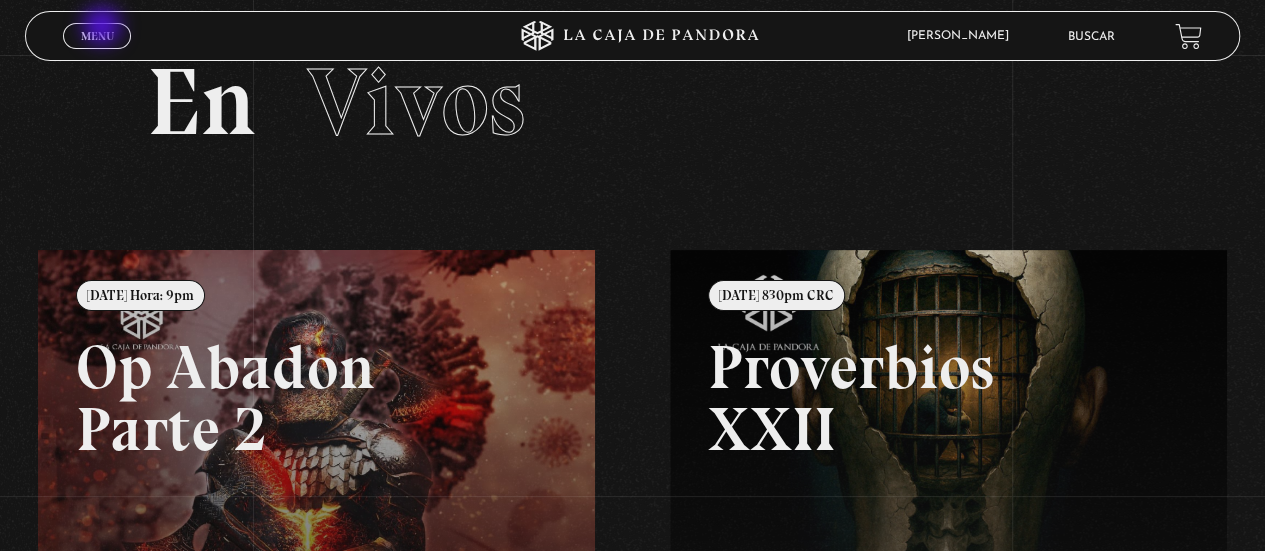 click on "Menu" at bounding box center (97, 36) 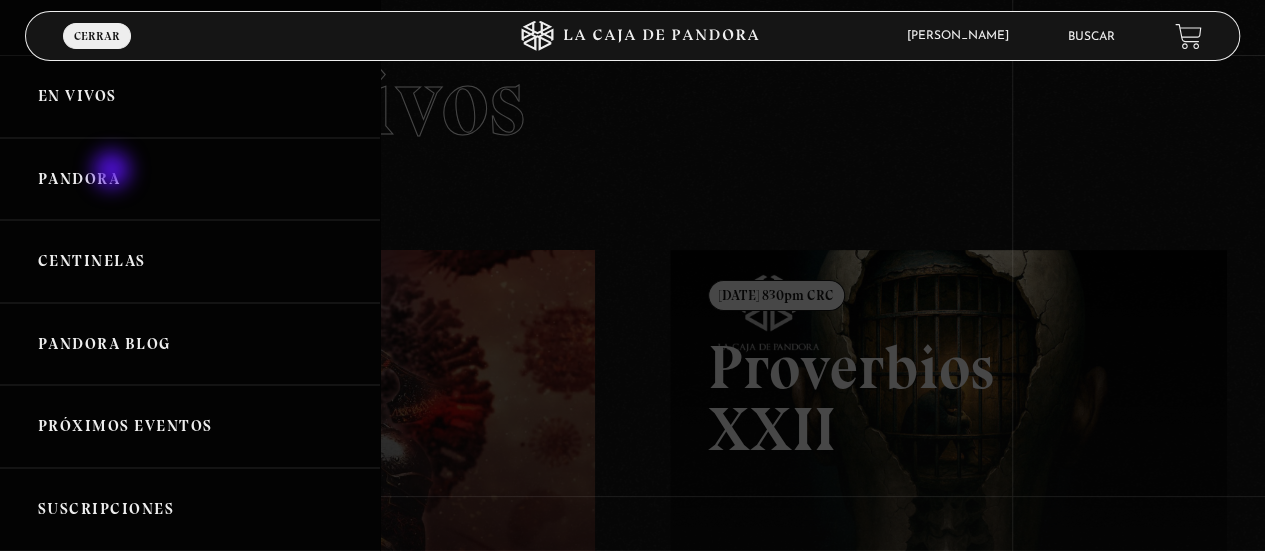 click on "Pandora" at bounding box center [190, 179] 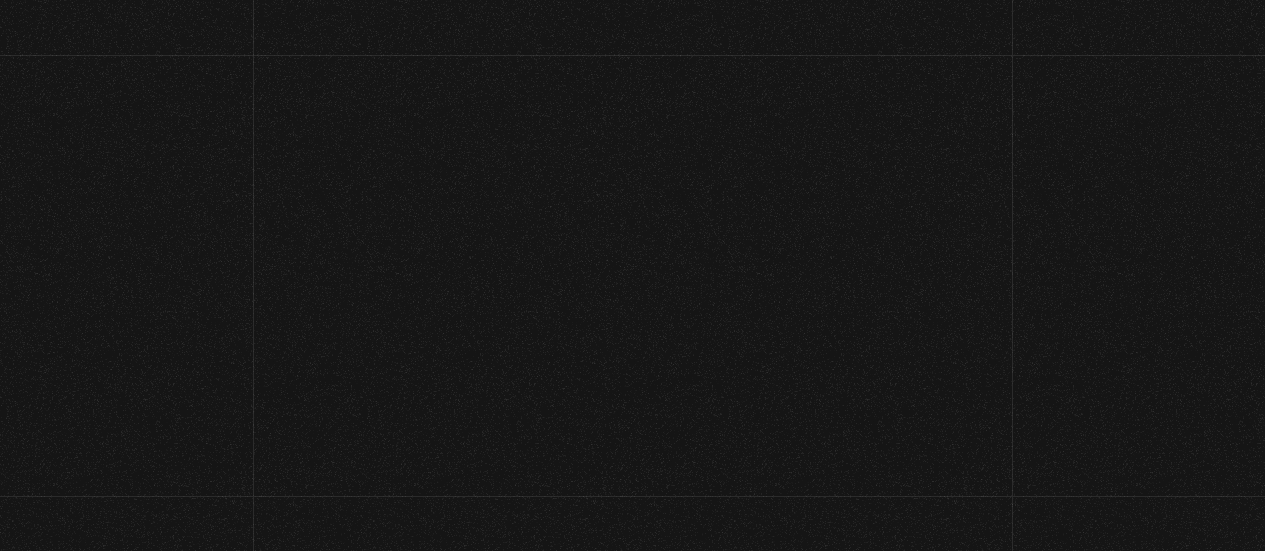 scroll, scrollTop: 0, scrollLeft: 0, axis: both 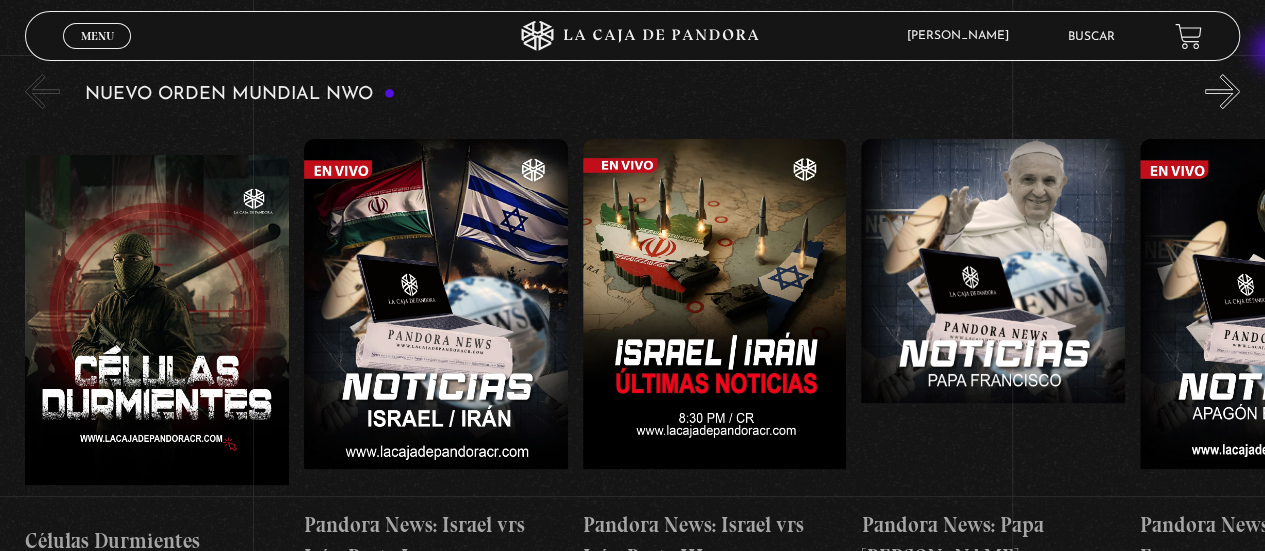 drag, startPoint x: 1269, startPoint y: 31, endPoint x: 1274, endPoint y: 51, distance: 20.615528 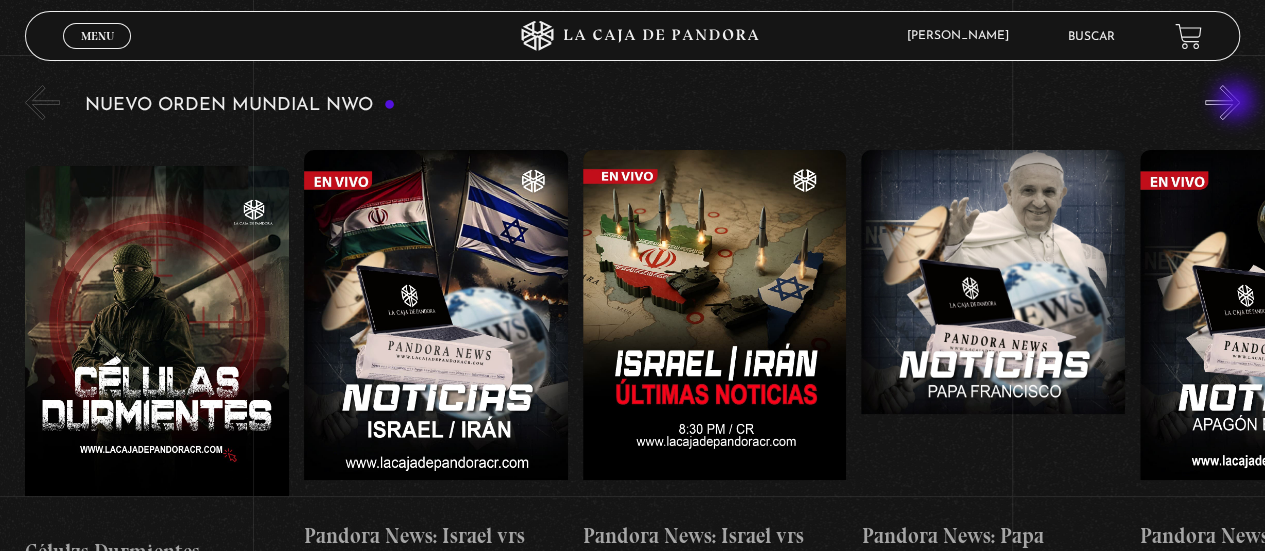 click on "»" at bounding box center (1222, 102) 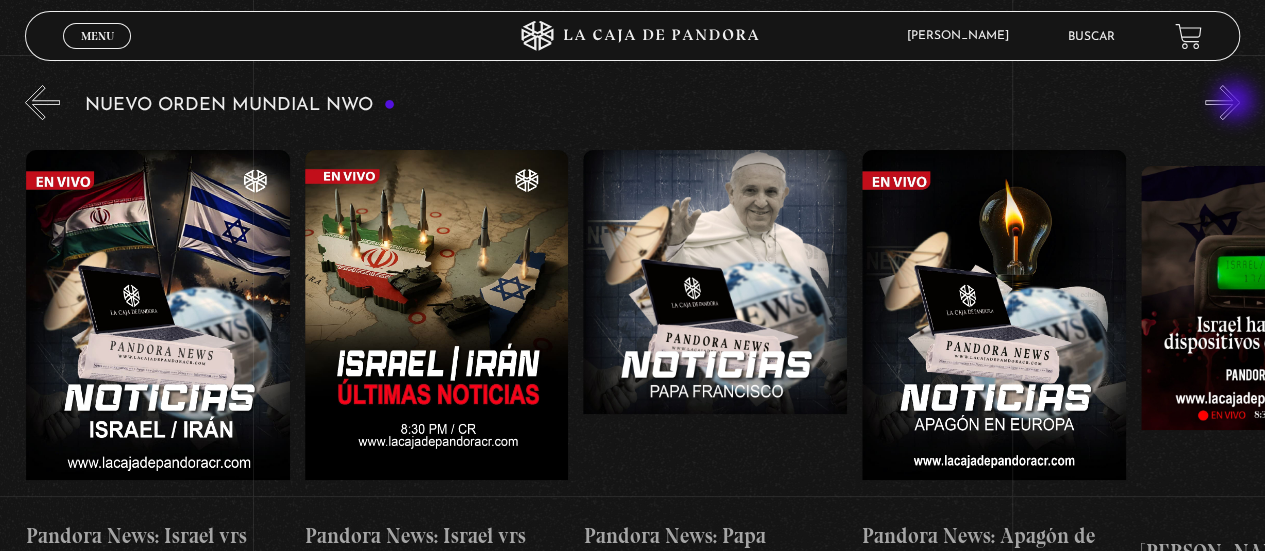 click on "»" at bounding box center [1222, 102] 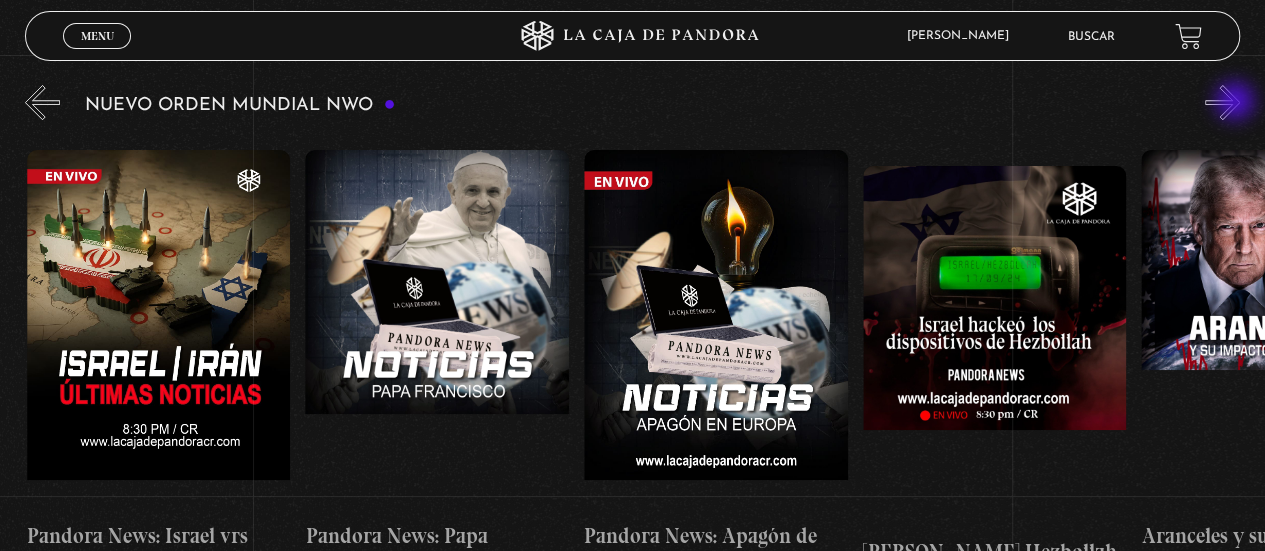 scroll, scrollTop: 0, scrollLeft: 557, axis: horizontal 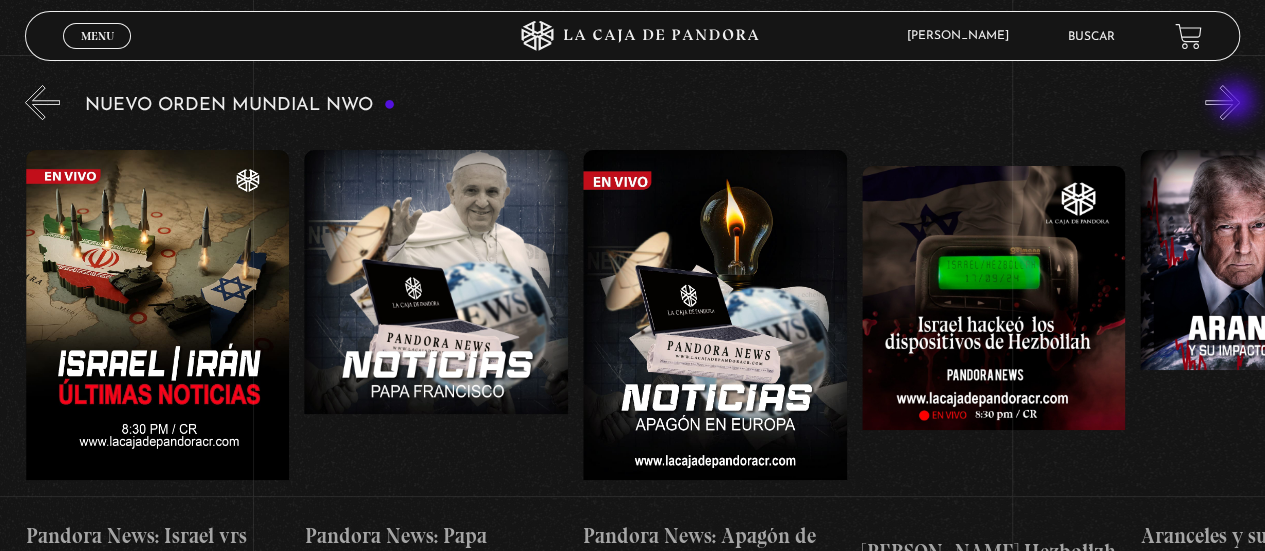 click on "»" at bounding box center [1222, 102] 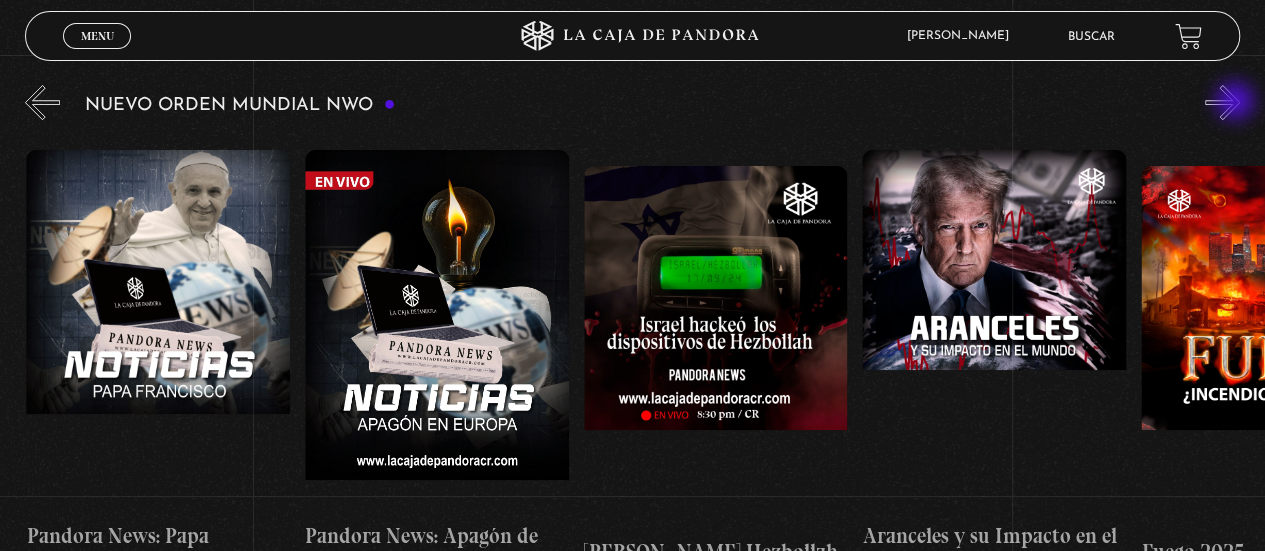 scroll, scrollTop: 0, scrollLeft: 836, axis: horizontal 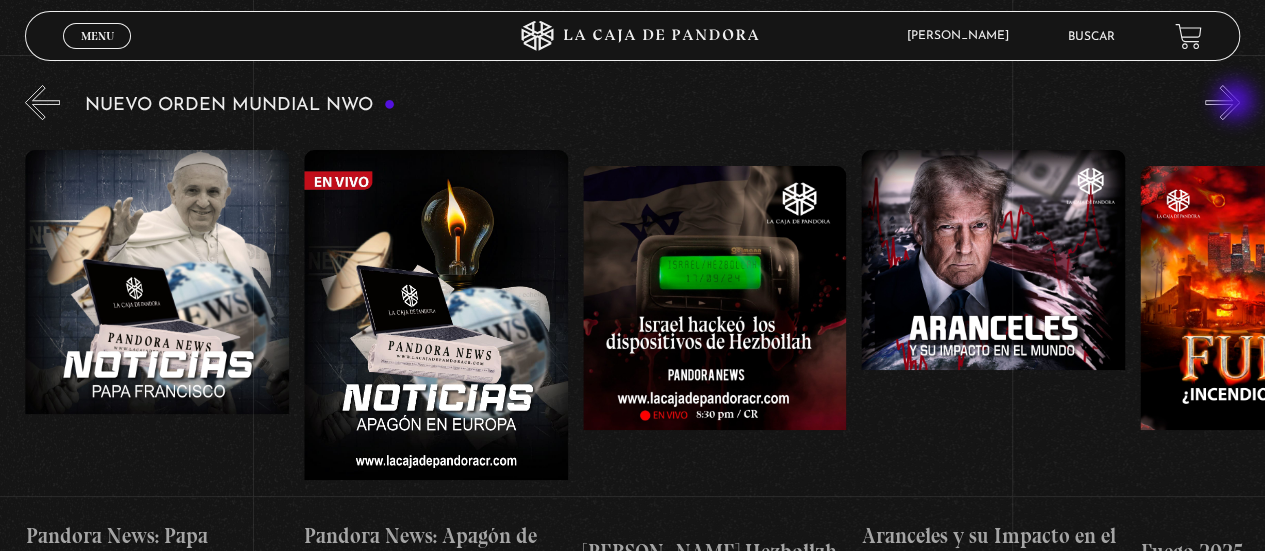 click on "»" at bounding box center (1222, 102) 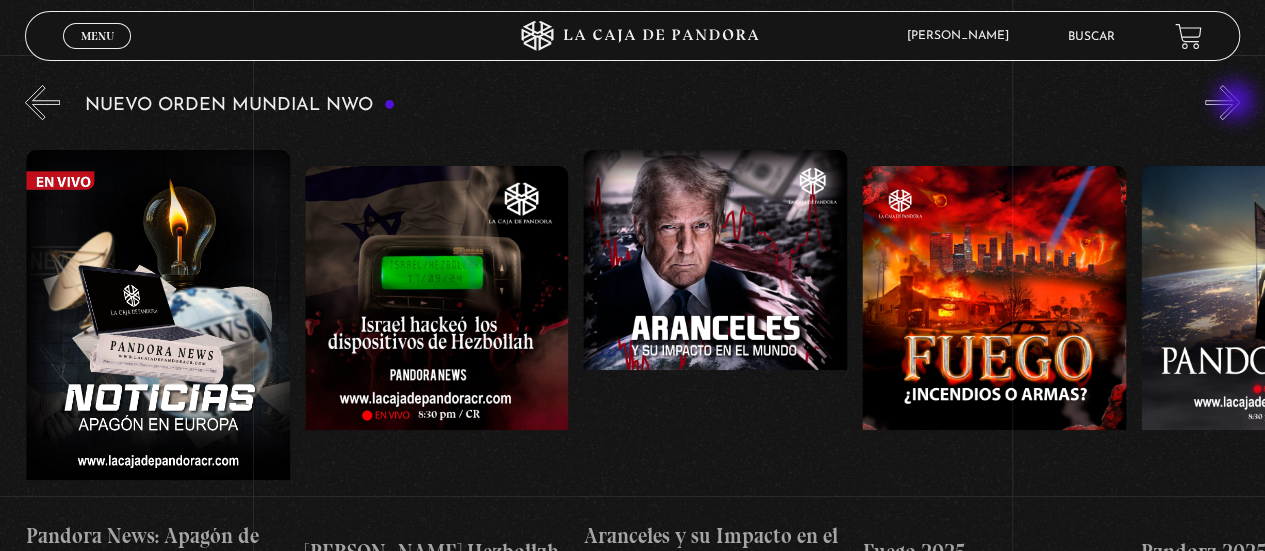scroll, scrollTop: 0, scrollLeft: 1114, axis: horizontal 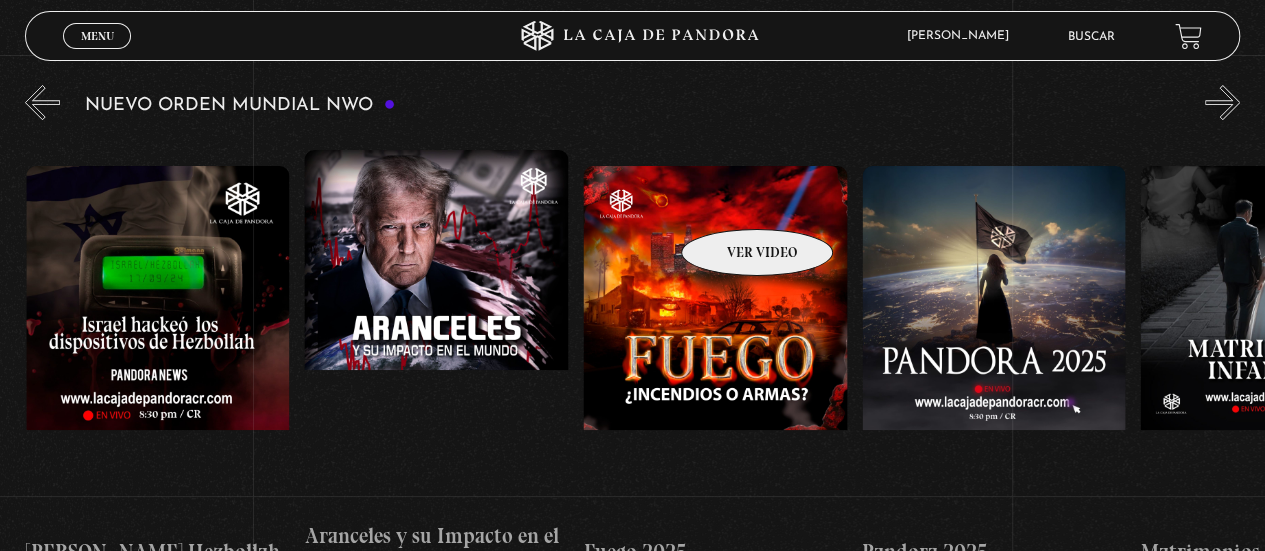 click at bounding box center [715, 346] 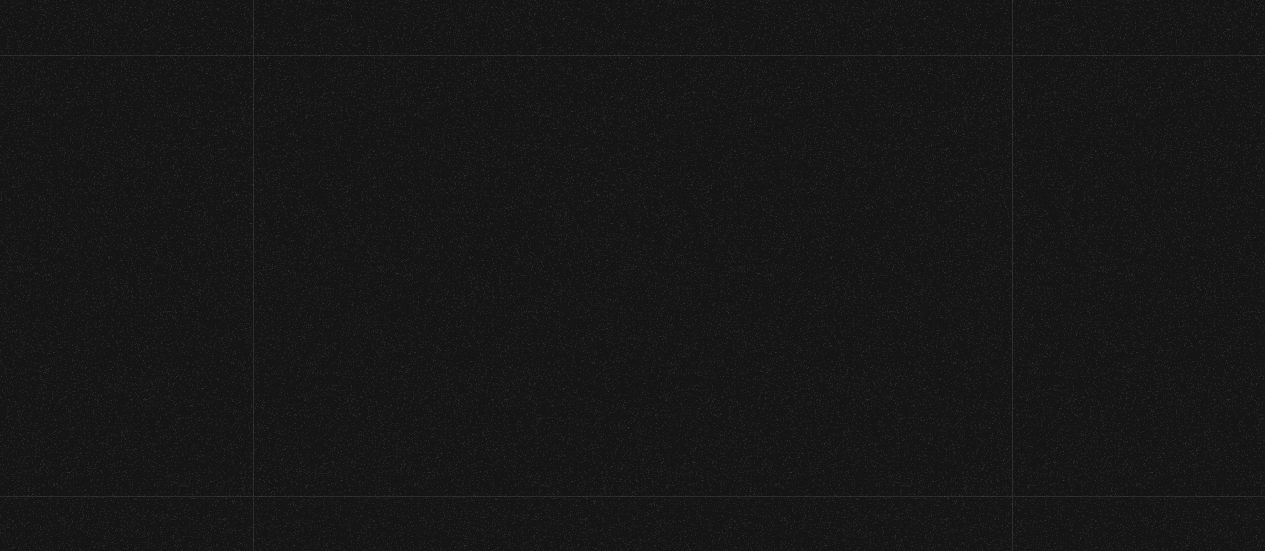 scroll, scrollTop: 0, scrollLeft: 0, axis: both 